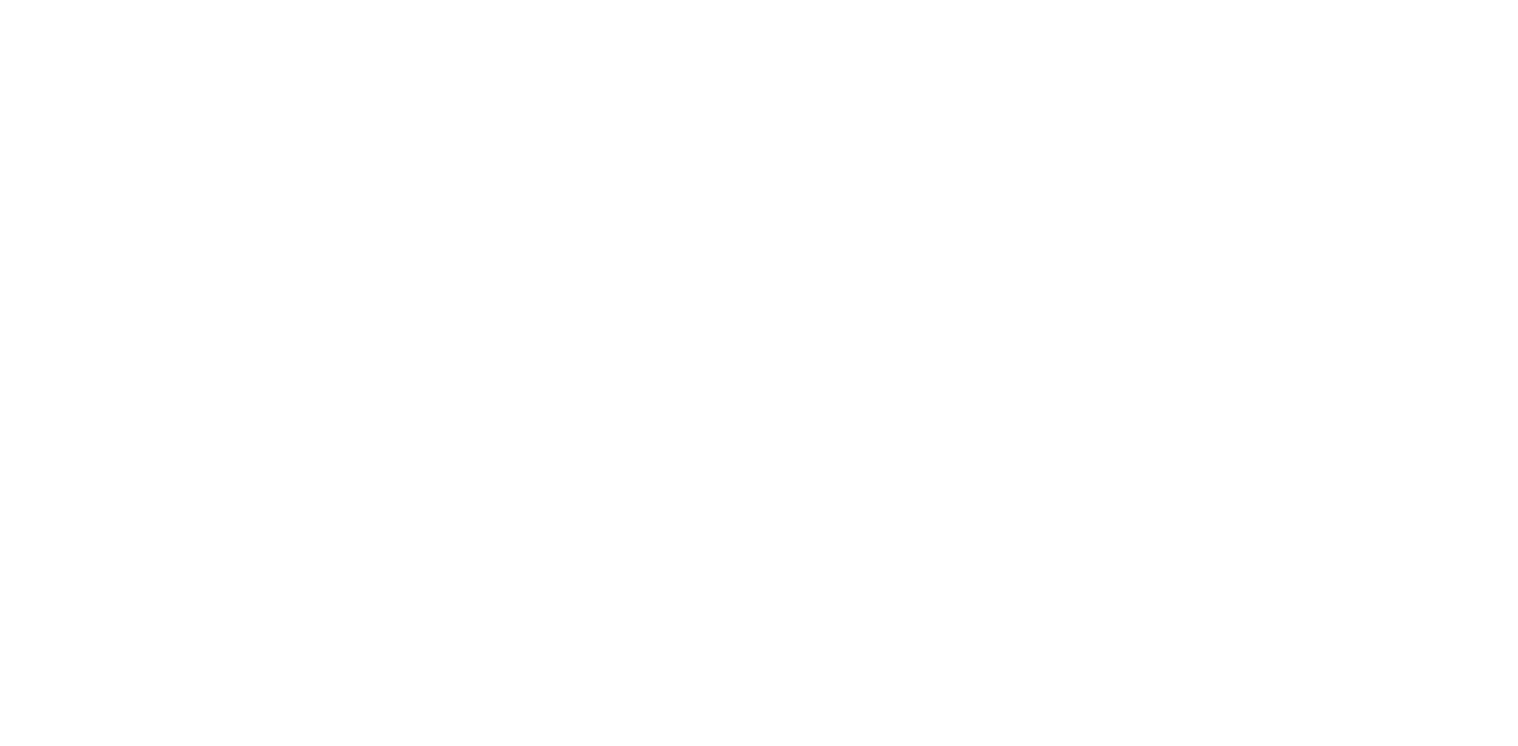 scroll, scrollTop: 0, scrollLeft: 0, axis: both 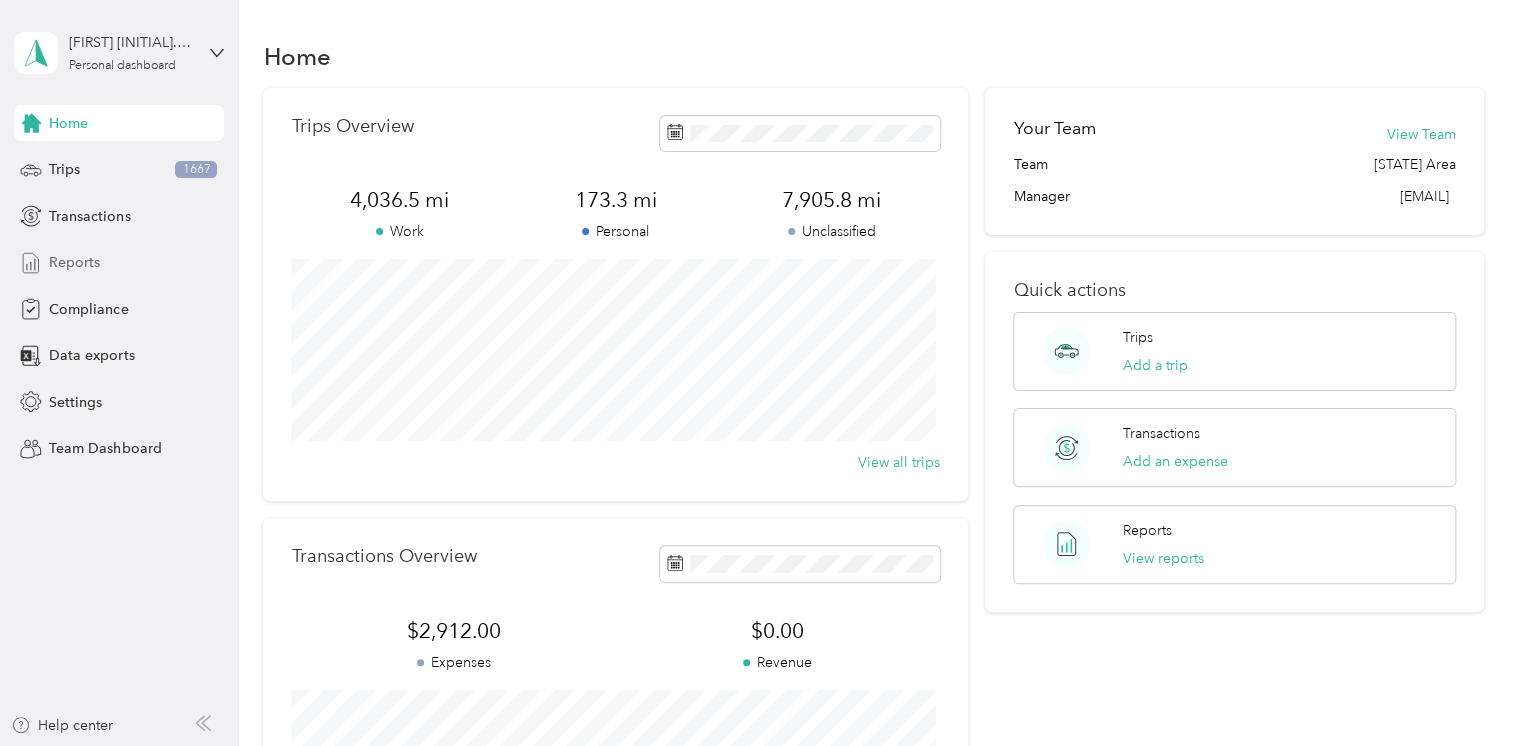 click on "Reports" at bounding box center (74, 262) 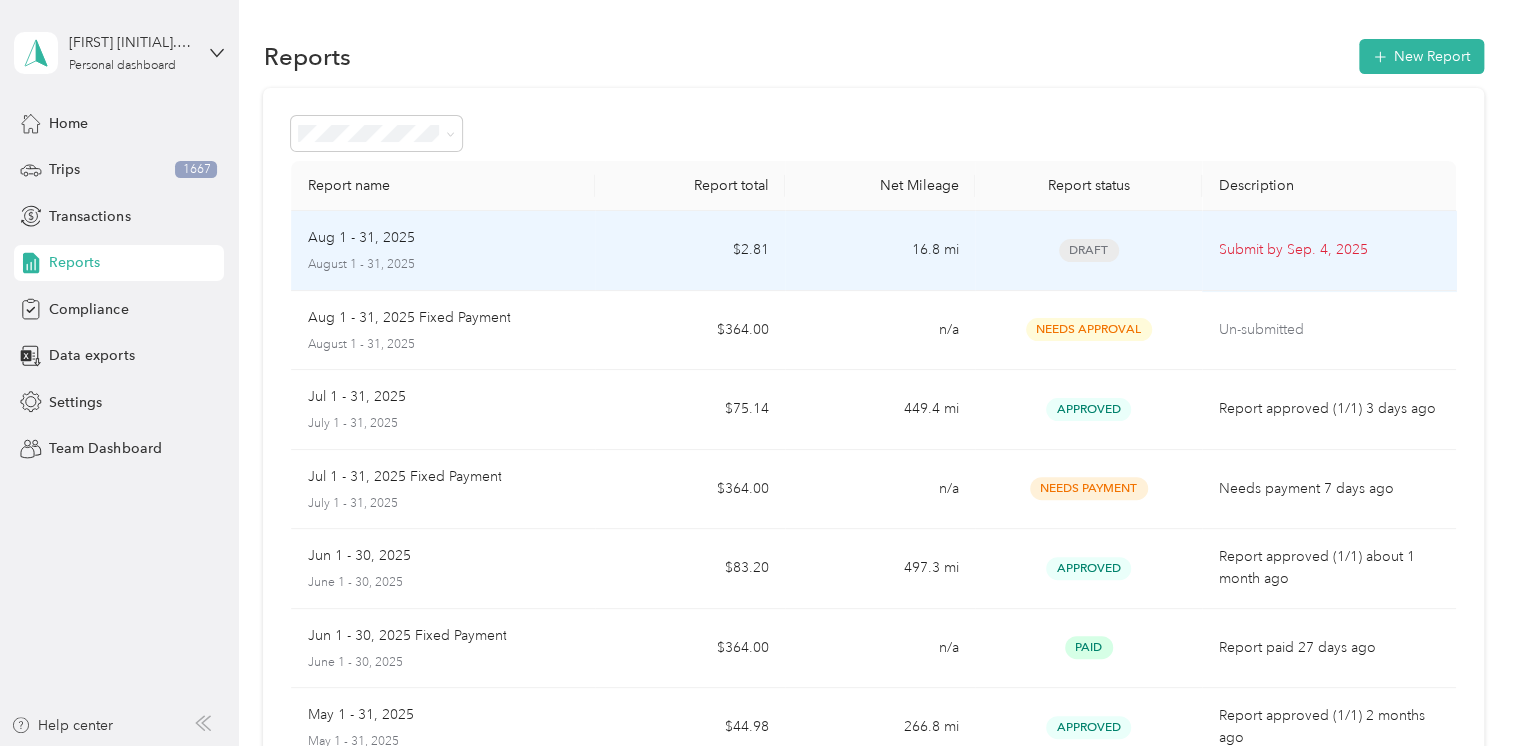 click on "Aug 1 - 31, 2025" at bounding box center [360, 238] 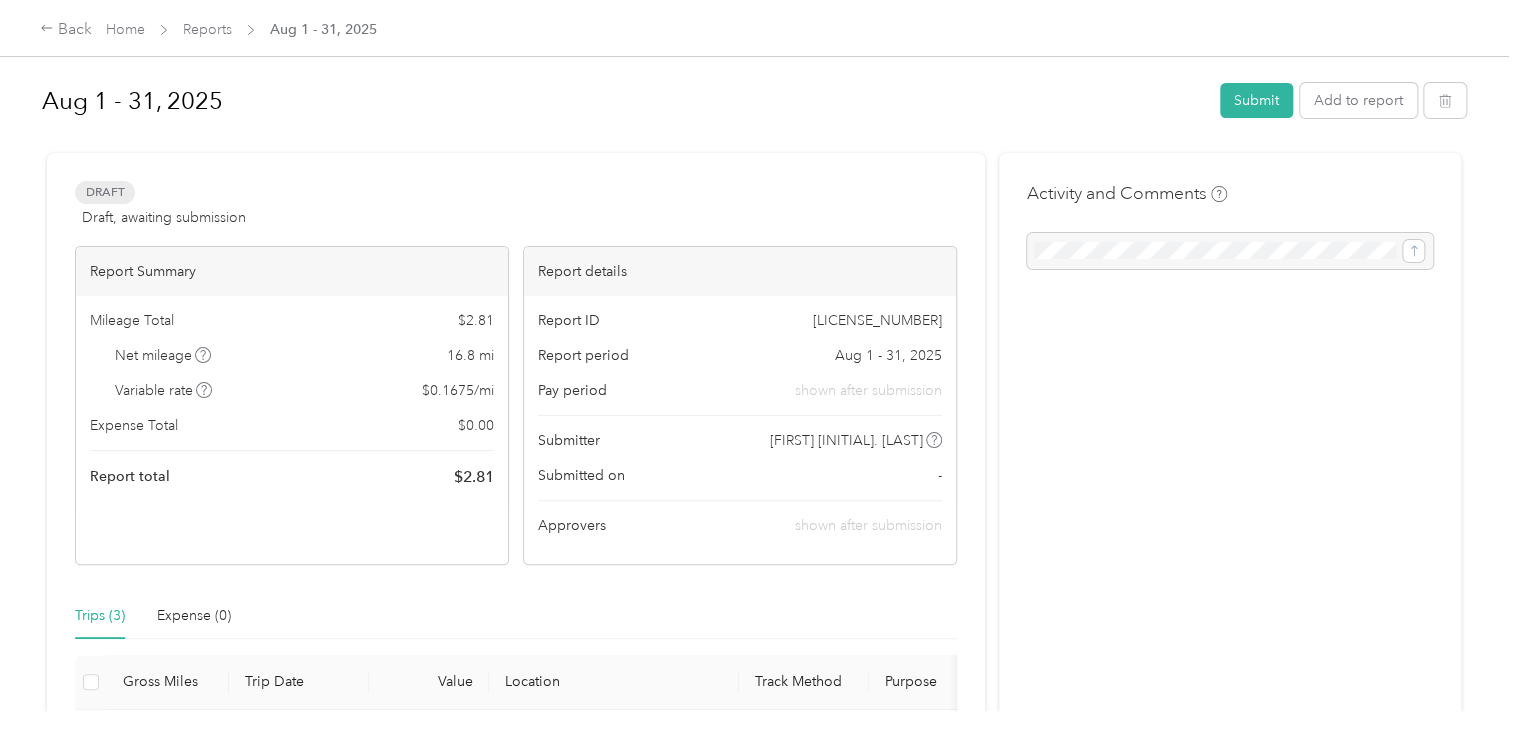 scroll, scrollTop: 460, scrollLeft: 0, axis: vertical 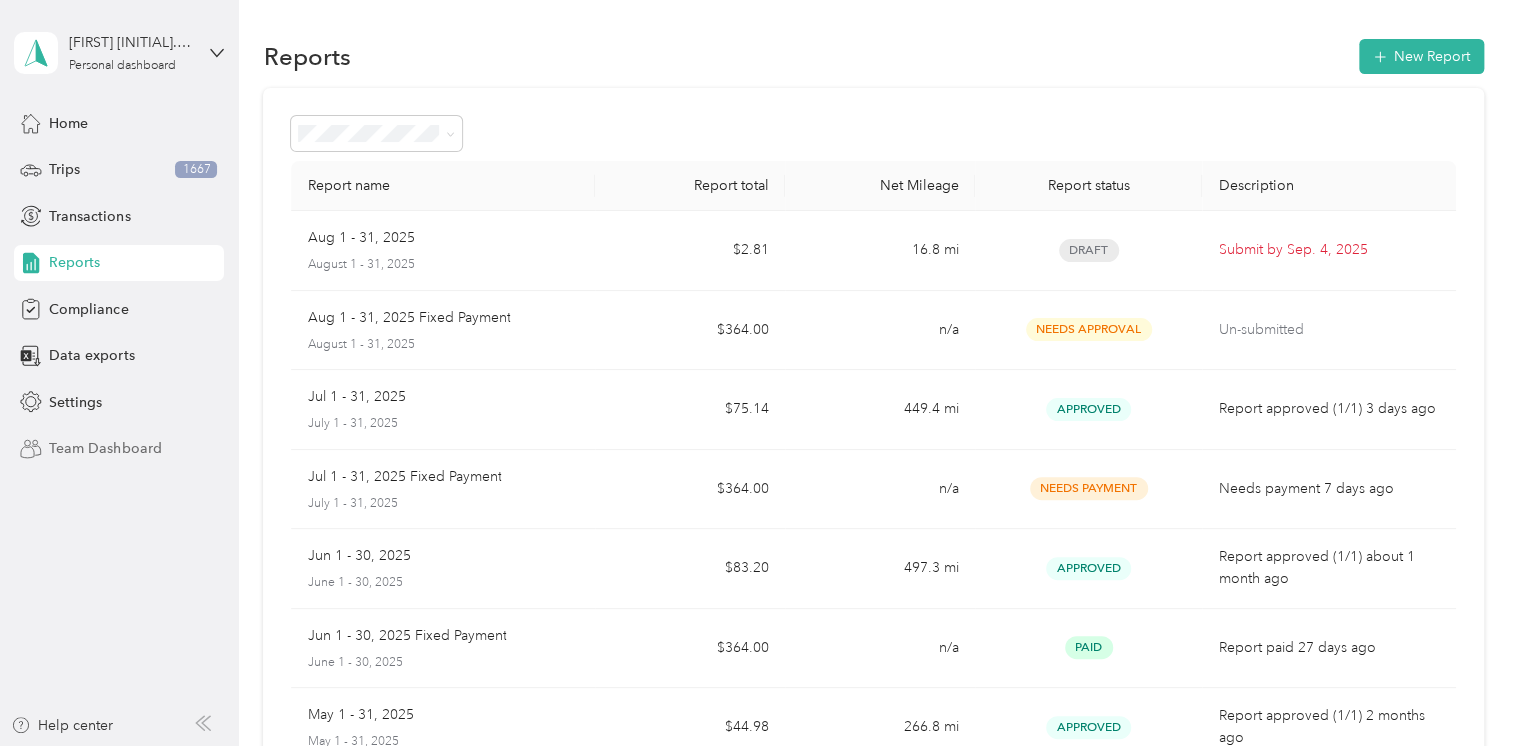 click on "Team Dashboard" at bounding box center (105, 448) 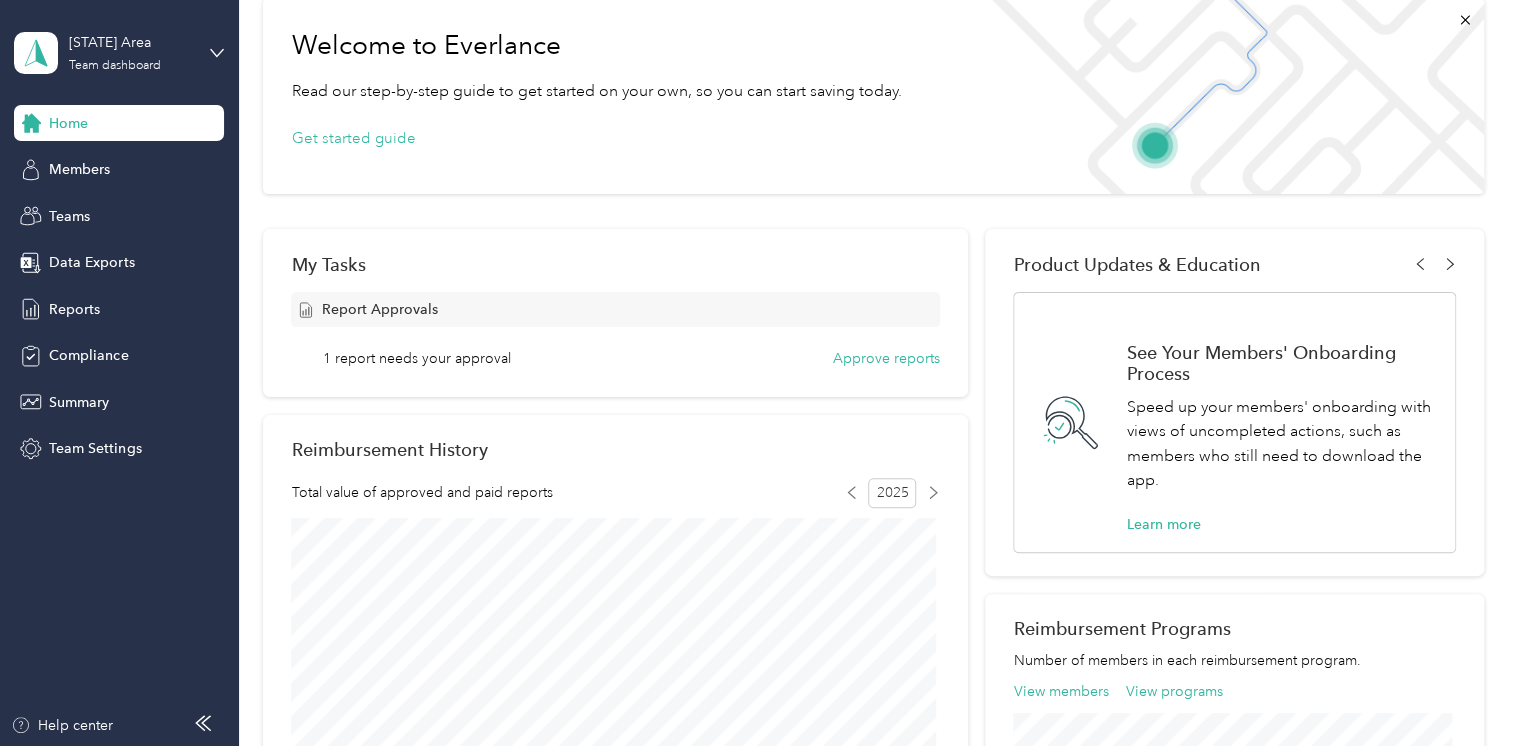 scroll, scrollTop: 0, scrollLeft: 0, axis: both 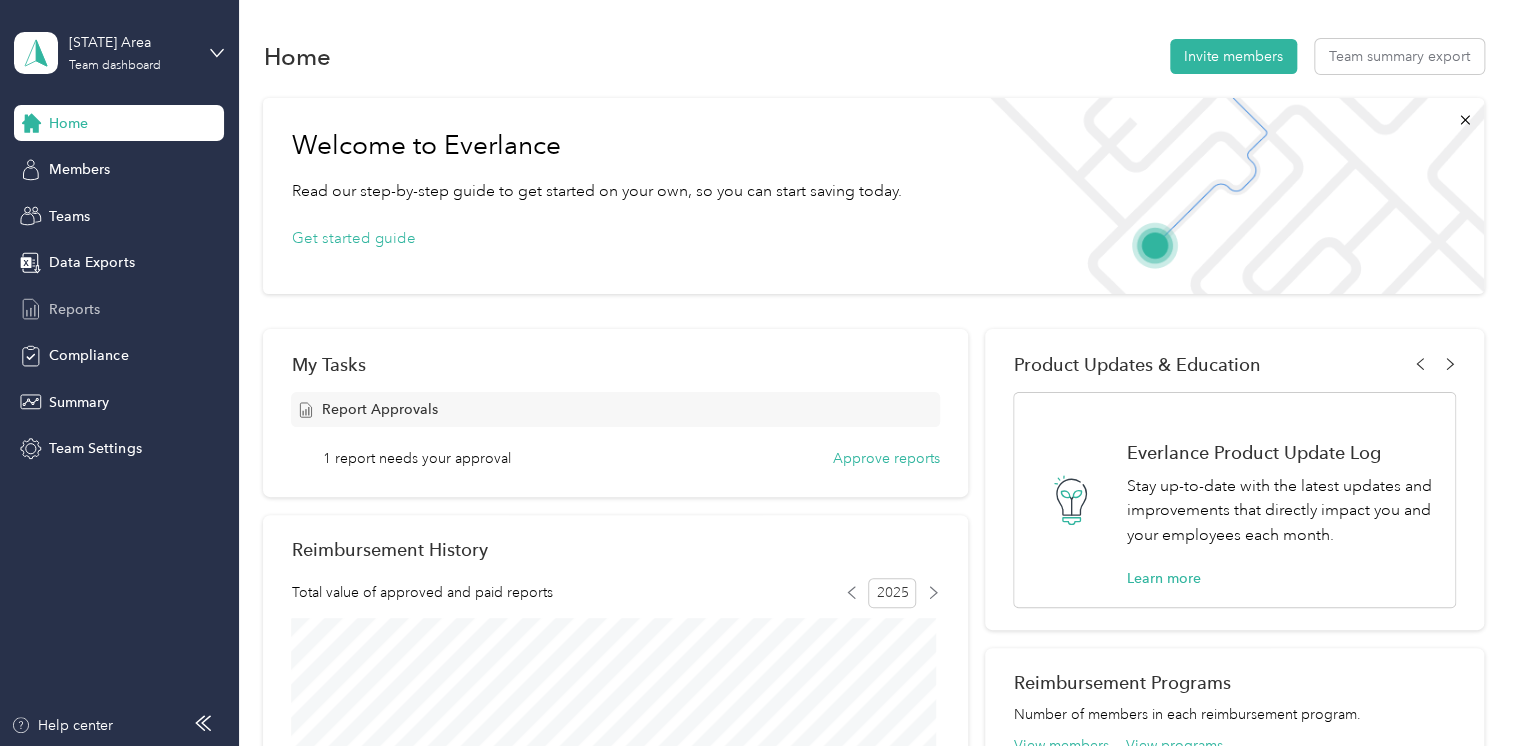 click on "Reports" at bounding box center (74, 309) 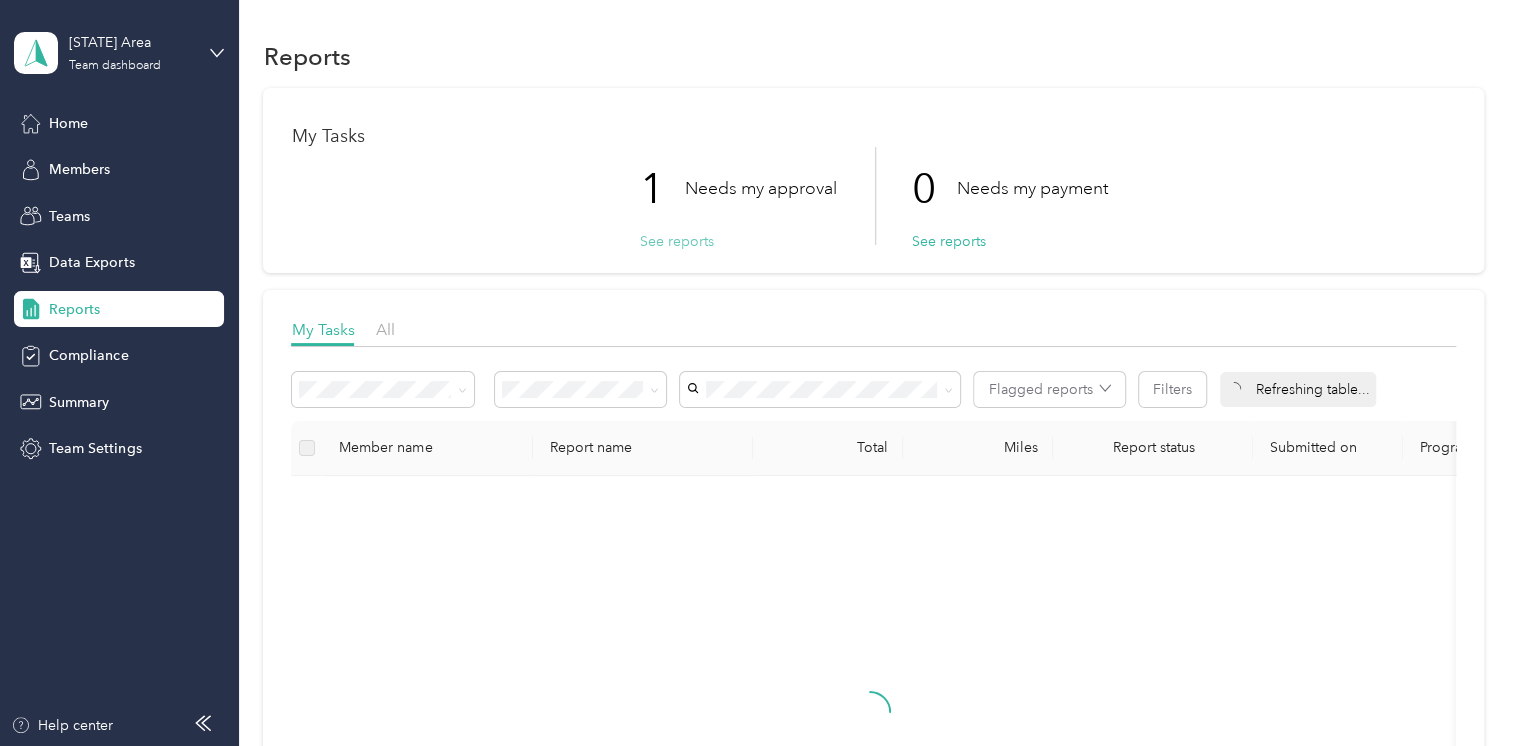 click on "See reports" at bounding box center [676, 241] 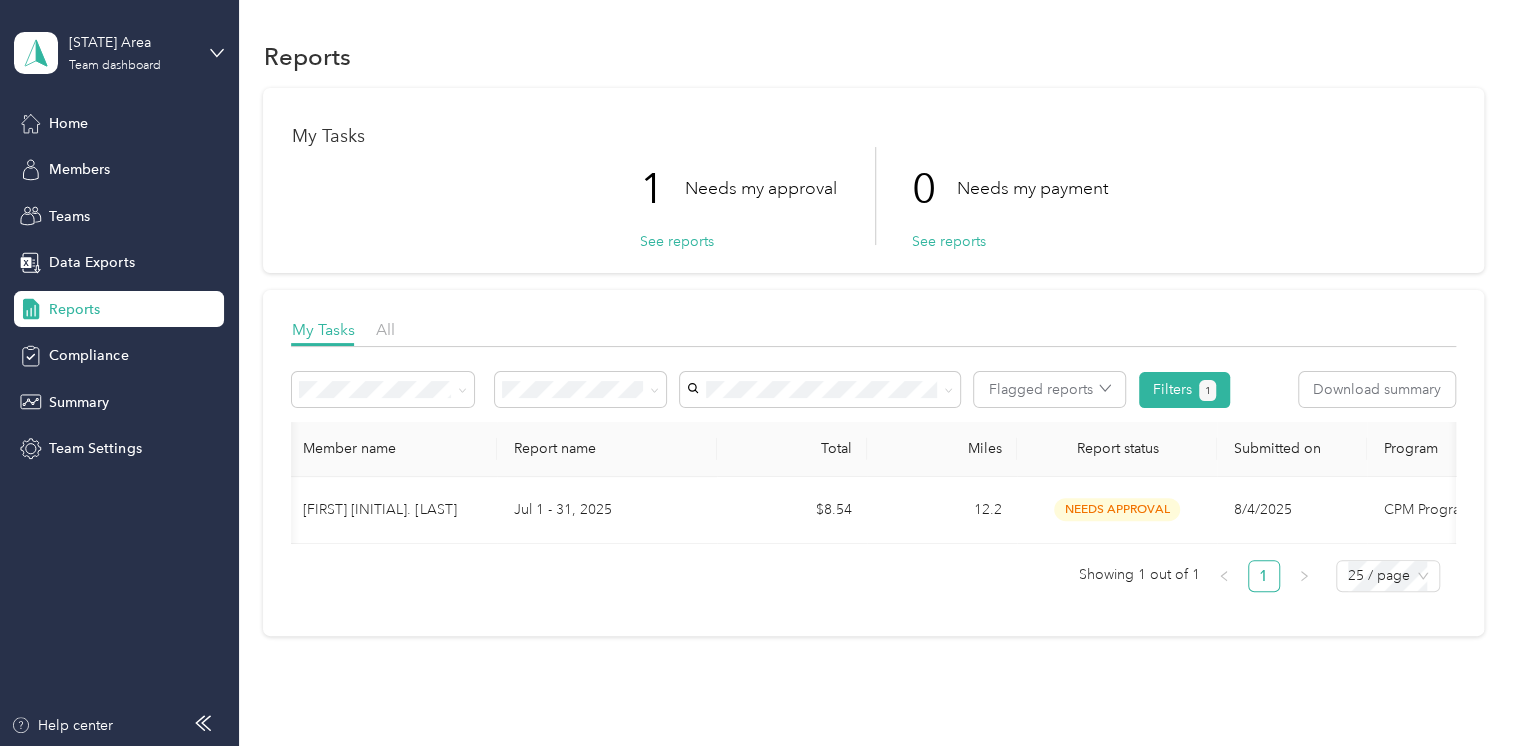 scroll, scrollTop: 0, scrollLeft: 0, axis: both 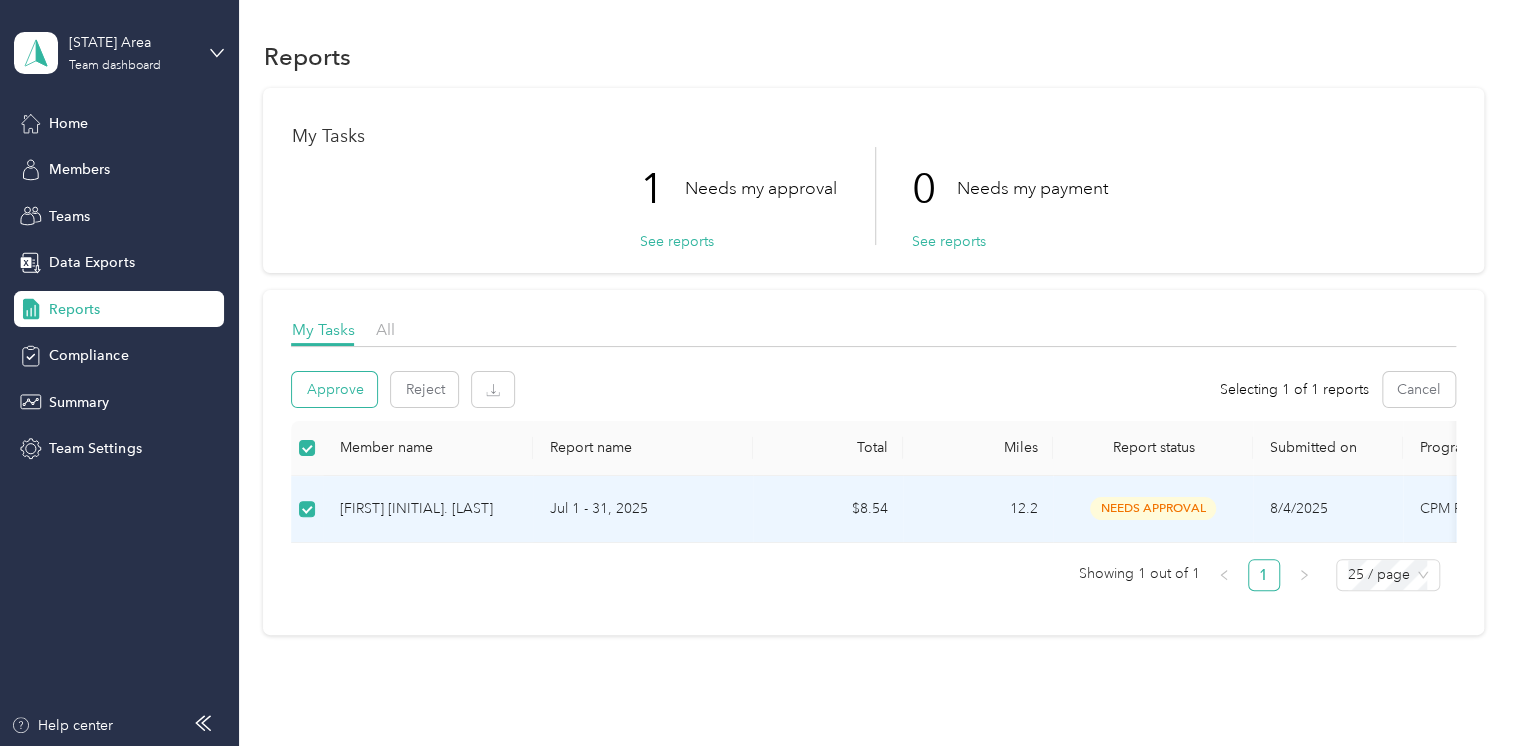 click on "Approve" at bounding box center (334, 389) 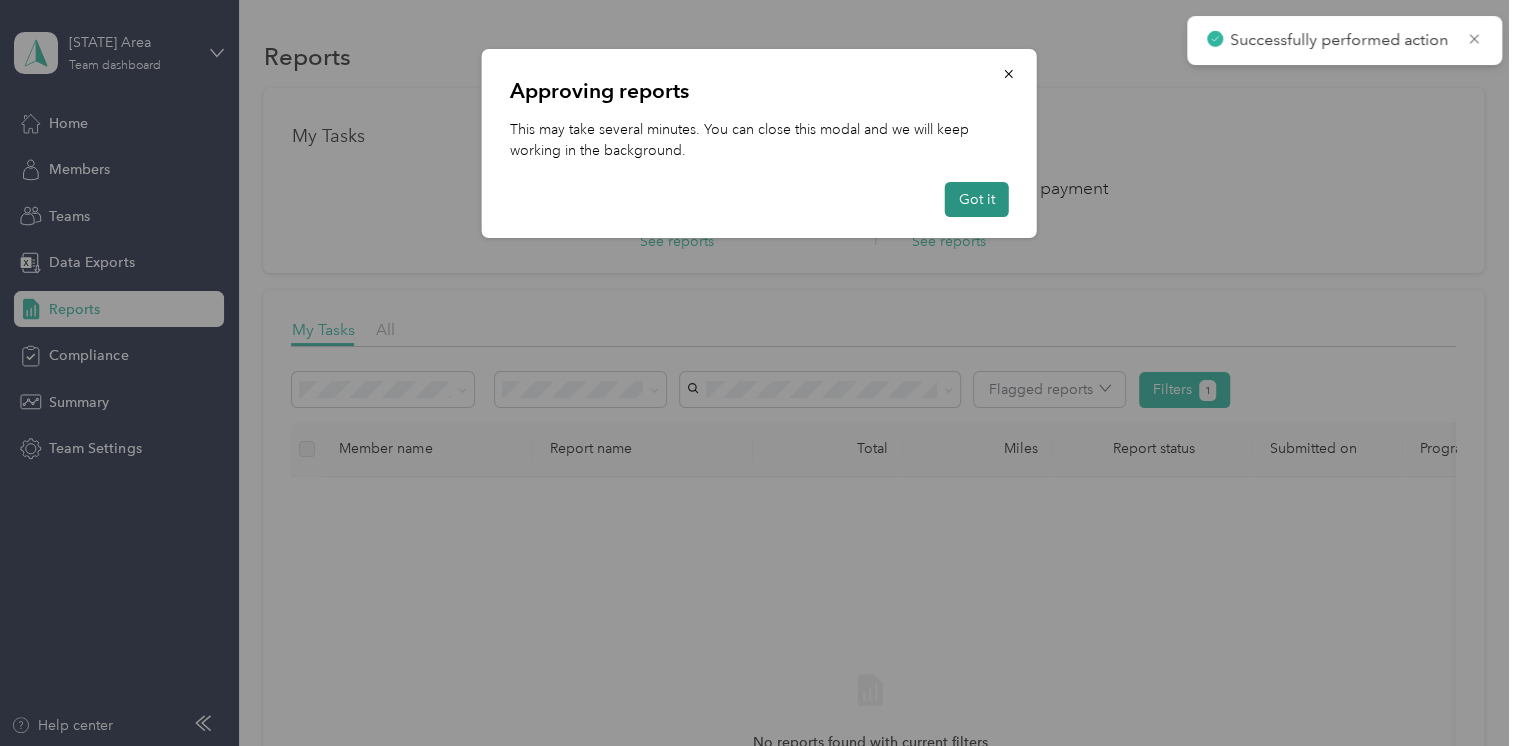click on "Got it" at bounding box center [977, 199] 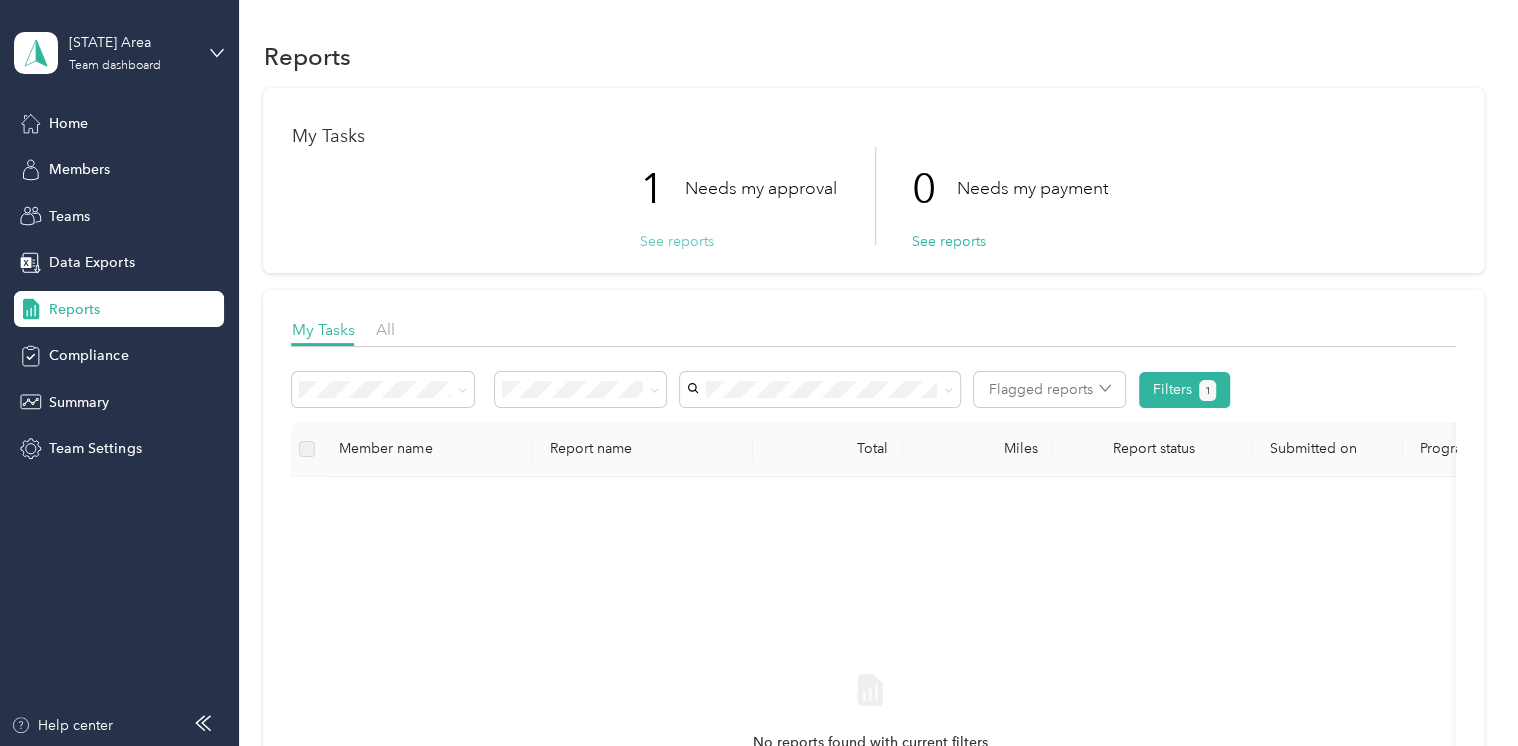 click on "See reports" at bounding box center (676, 241) 